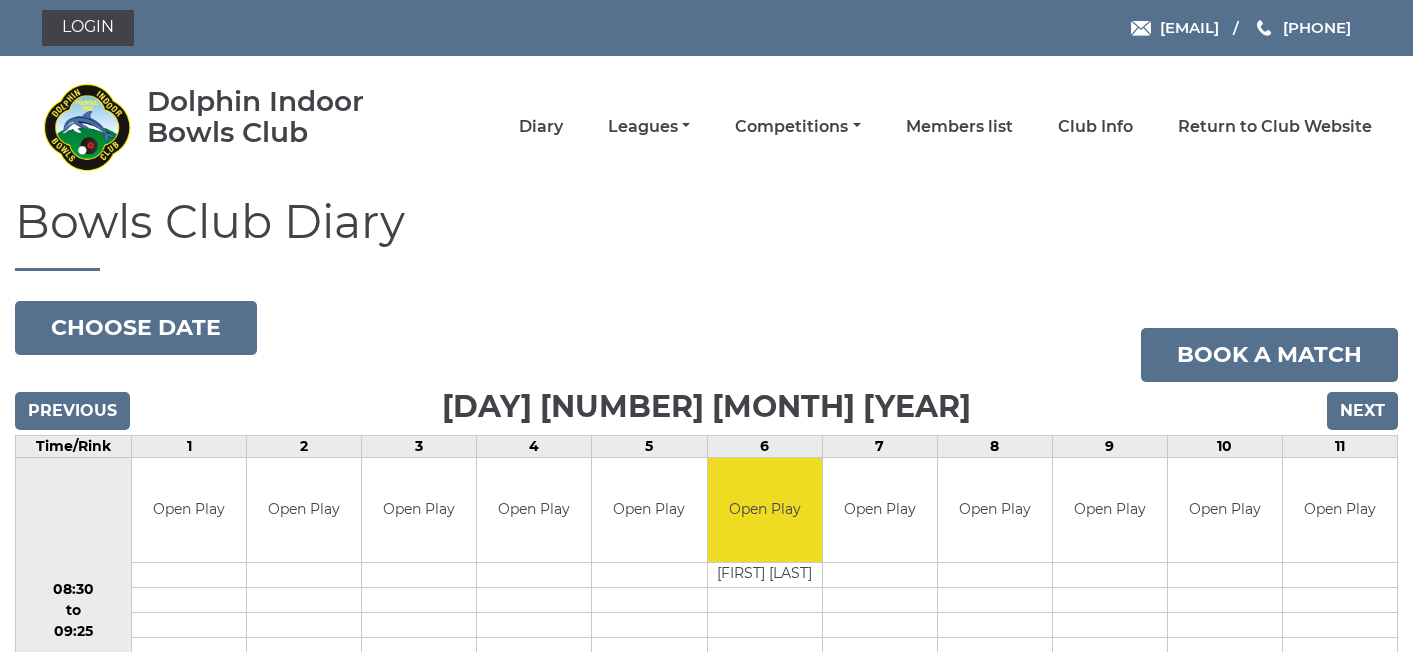 scroll, scrollTop: 0, scrollLeft: 0, axis: both 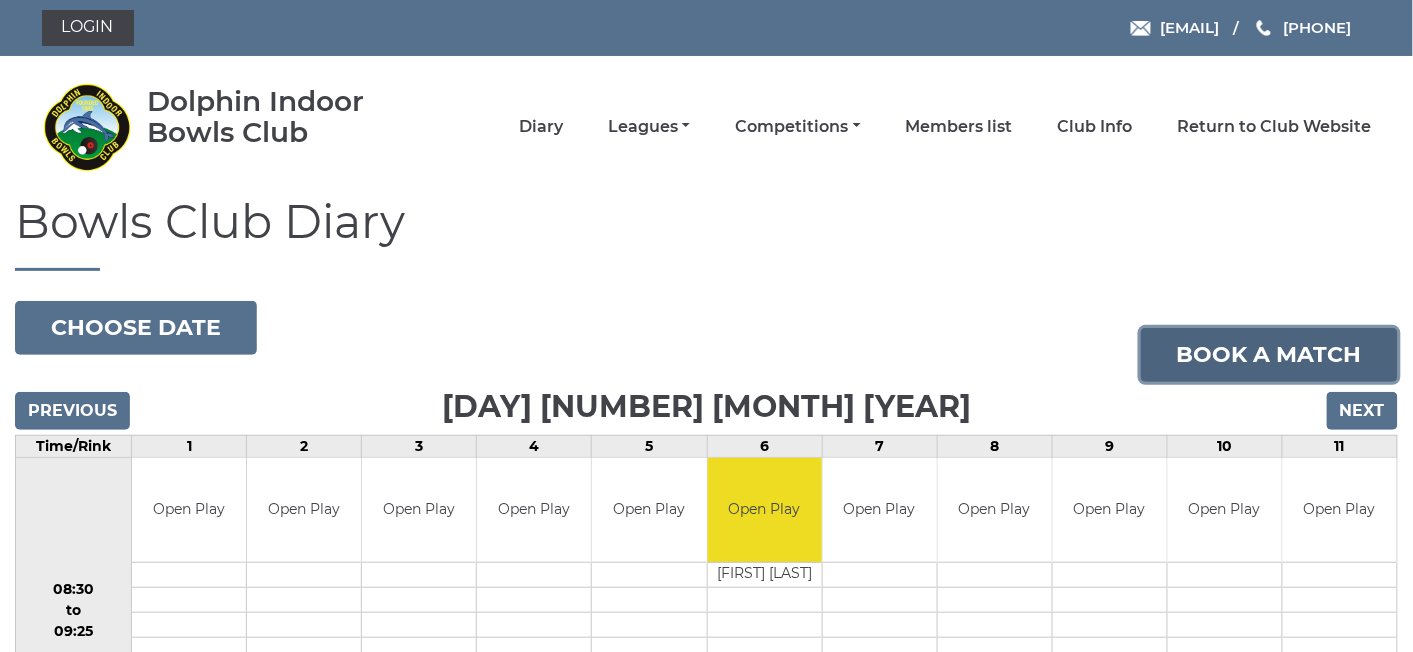 click on "Book a match" at bounding box center (1269, 355) 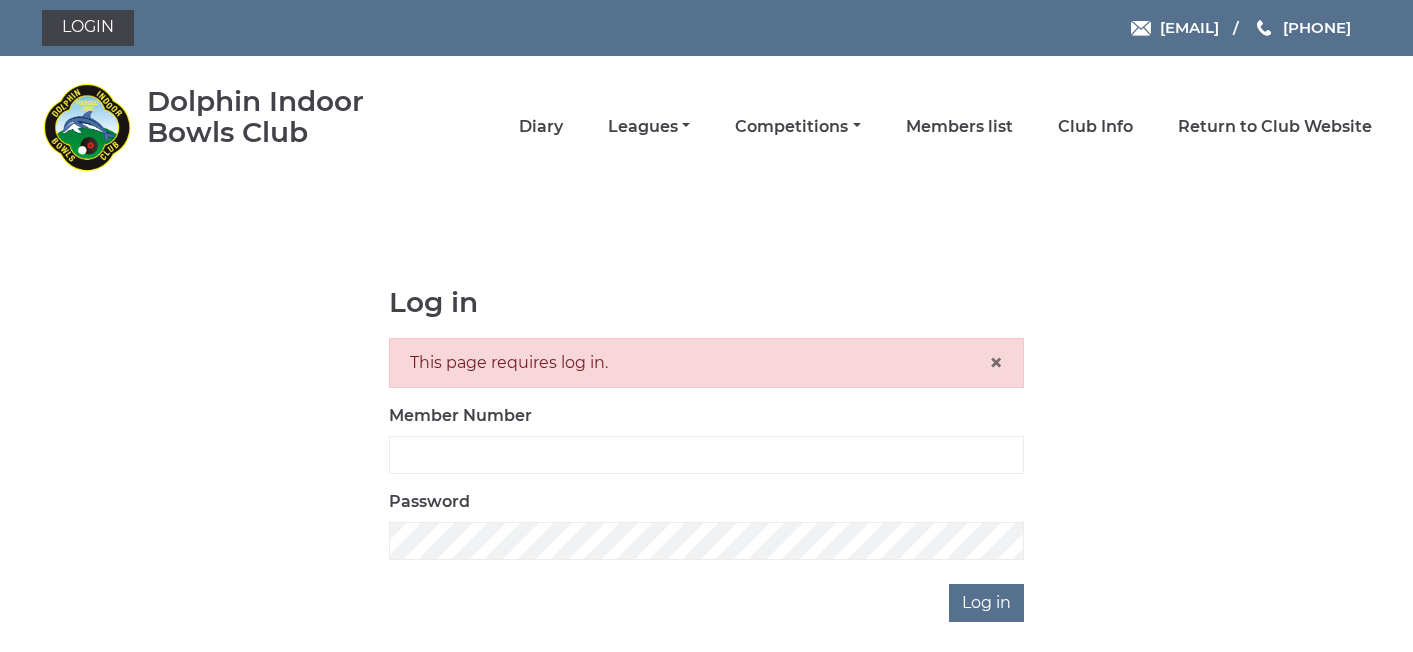 scroll, scrollTop: 0, scrollLeft: 0, axis: both 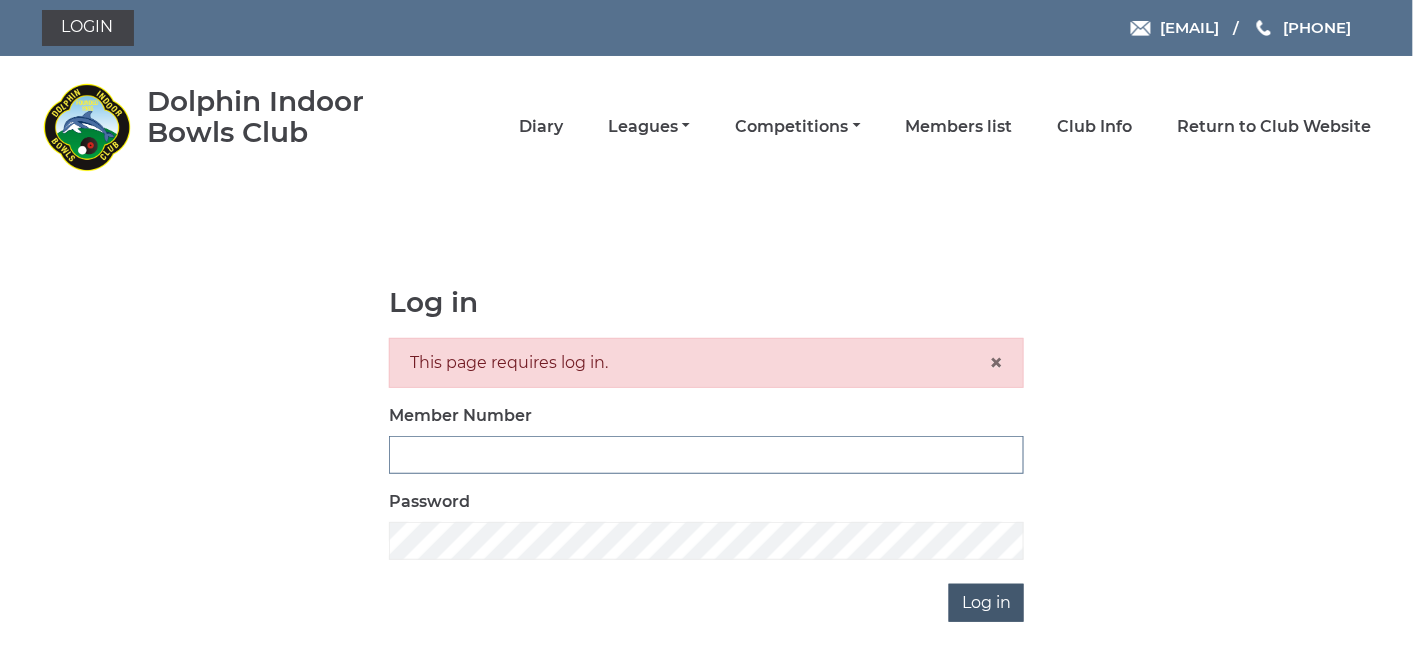 type on "3545" 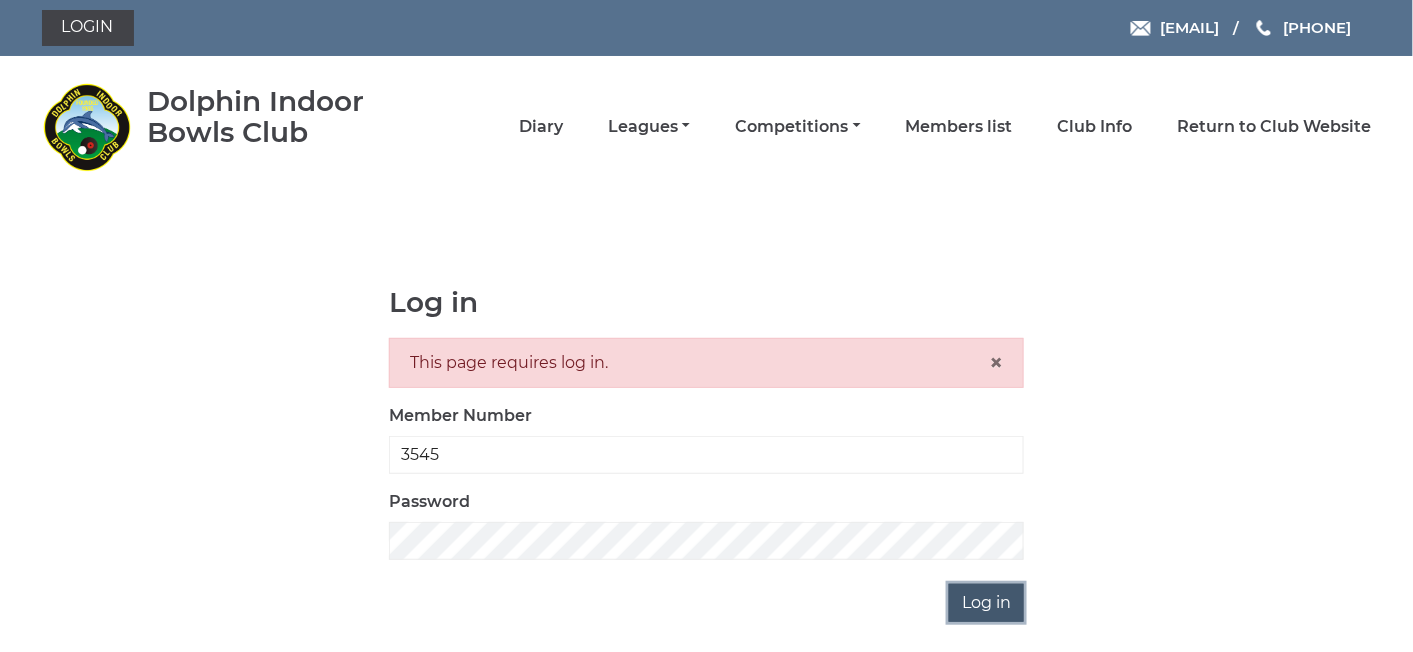 click on "Log in" at bounding box center (986, 603) 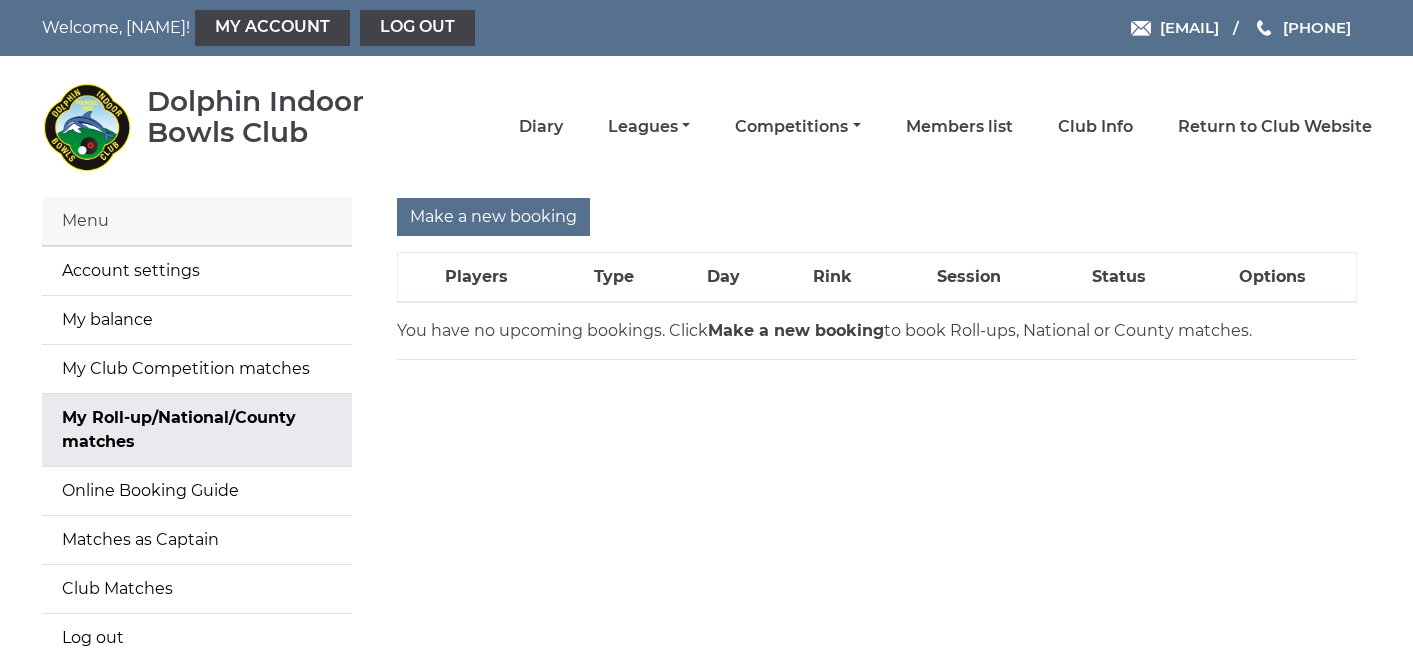 scroll, scrollTop: 0, scrollLeft: 0, axis: both 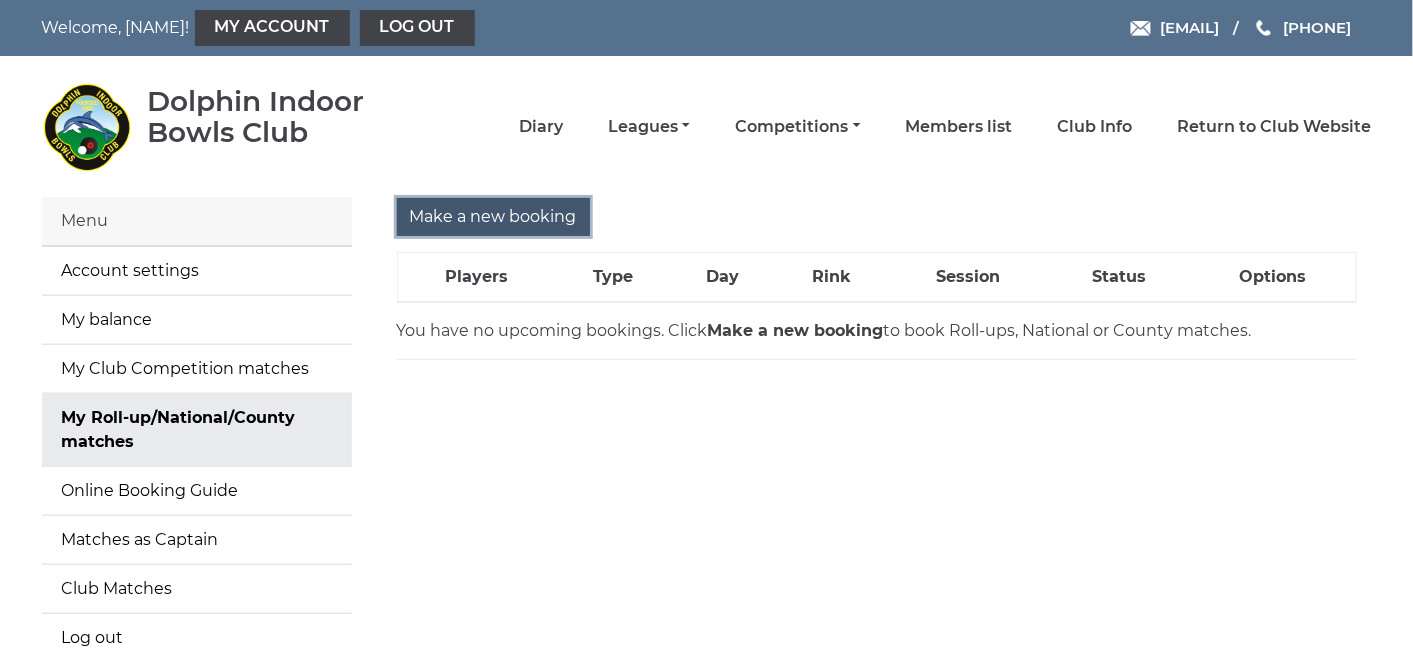 click on "Make a new booking" at bounding box center [493, 217] 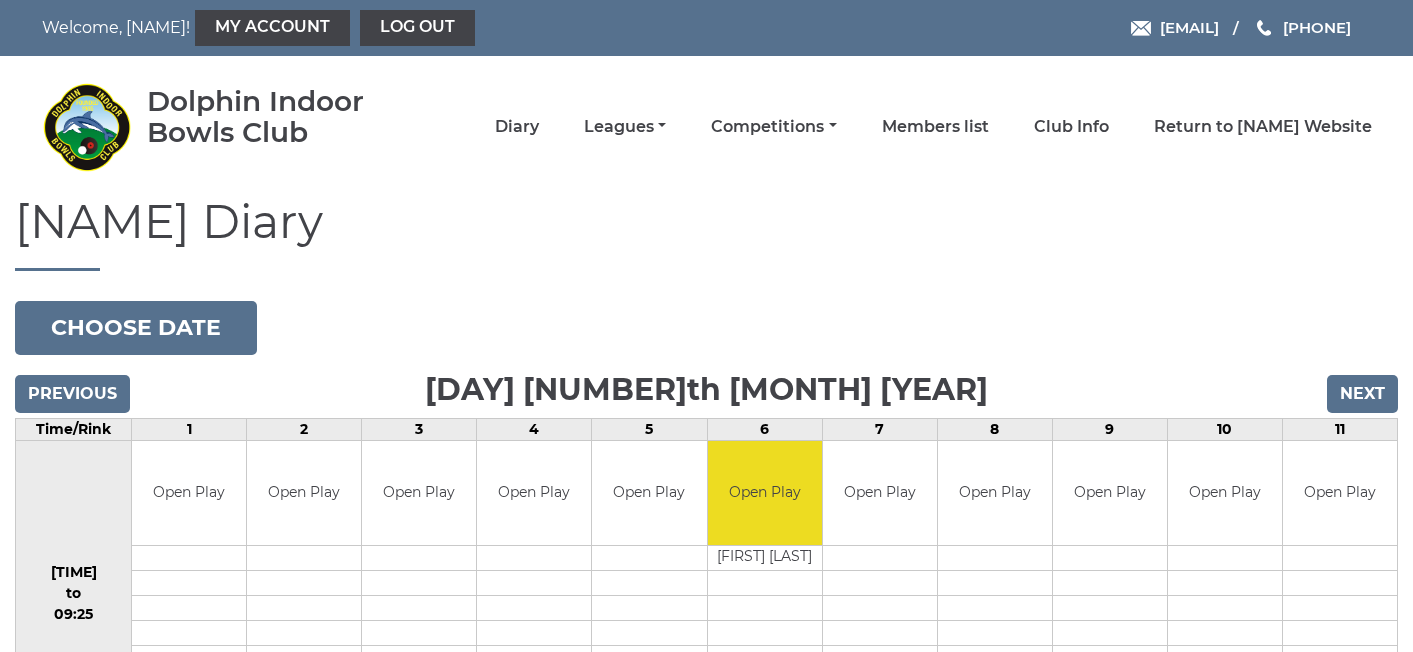 scroll, scrollTop: 0, scrollLeft: 0, axis: both 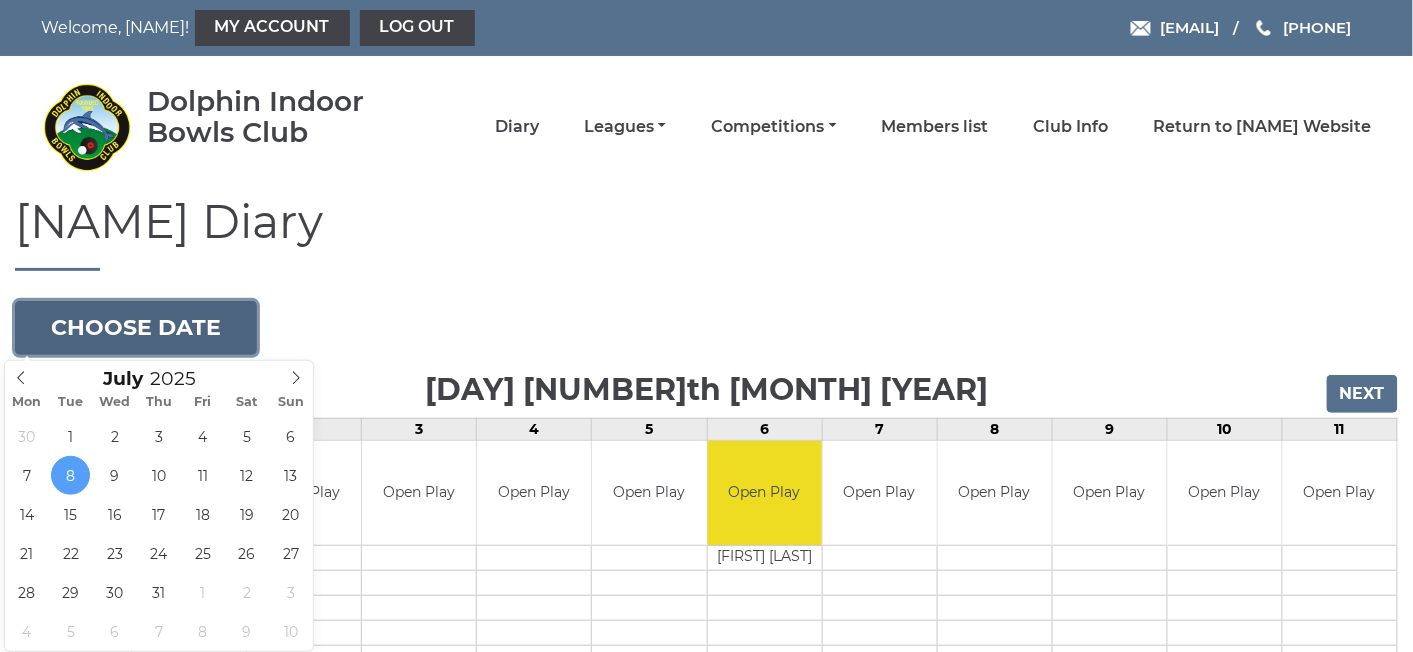 click on "Choose date" at bounding box center (136, 328) 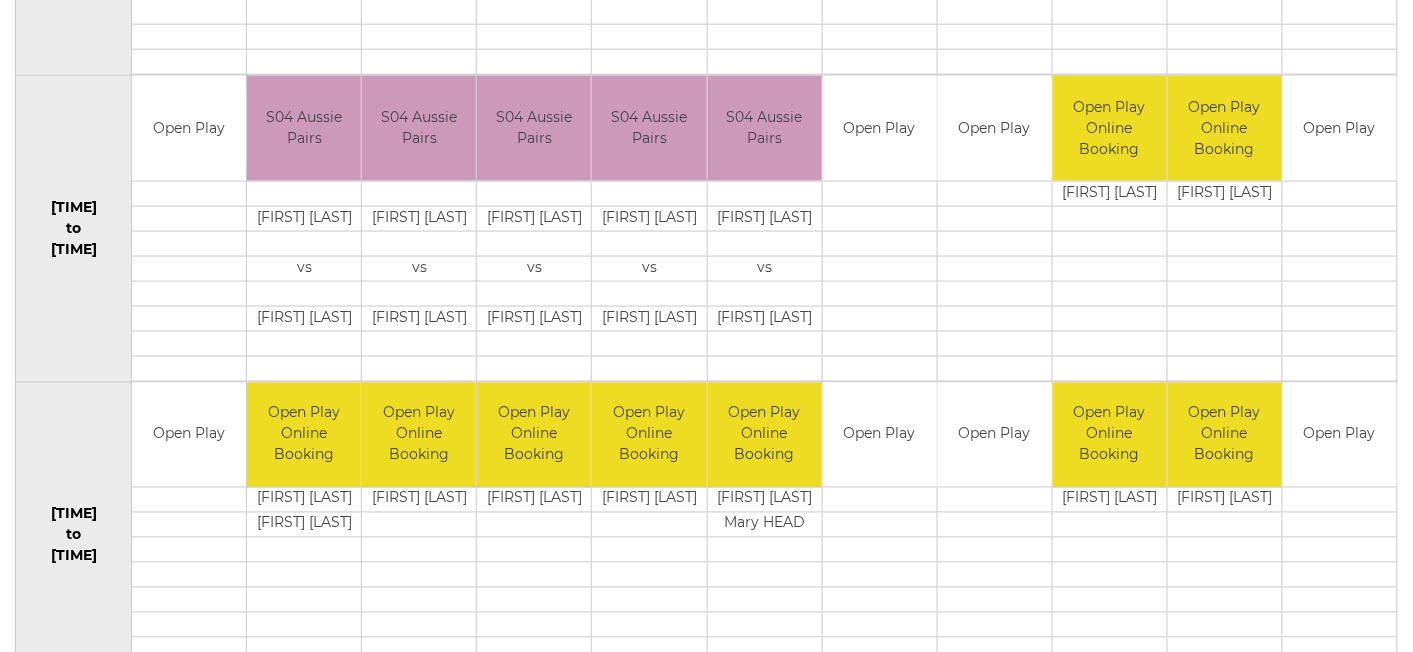 scroll, scrollTop: 681, scrollLeft: 0, axis: vertical 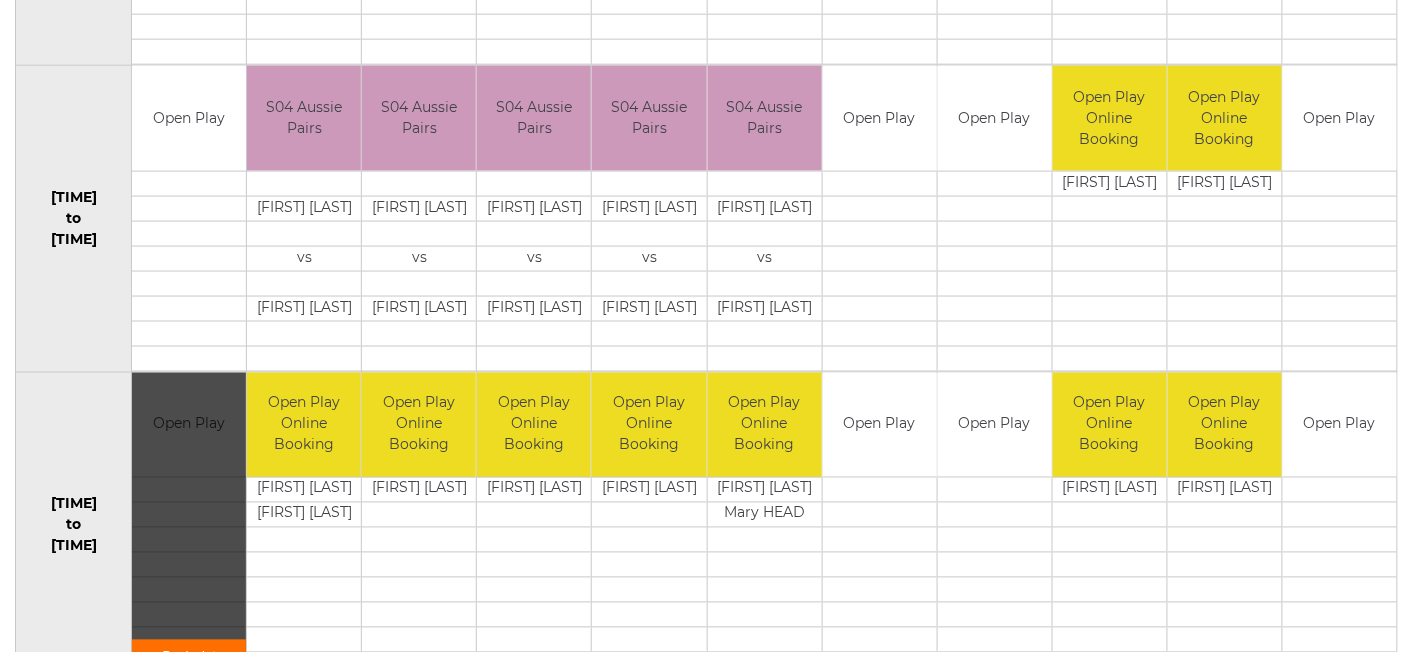 click on "Book slot" at bounding box center (0, 0) 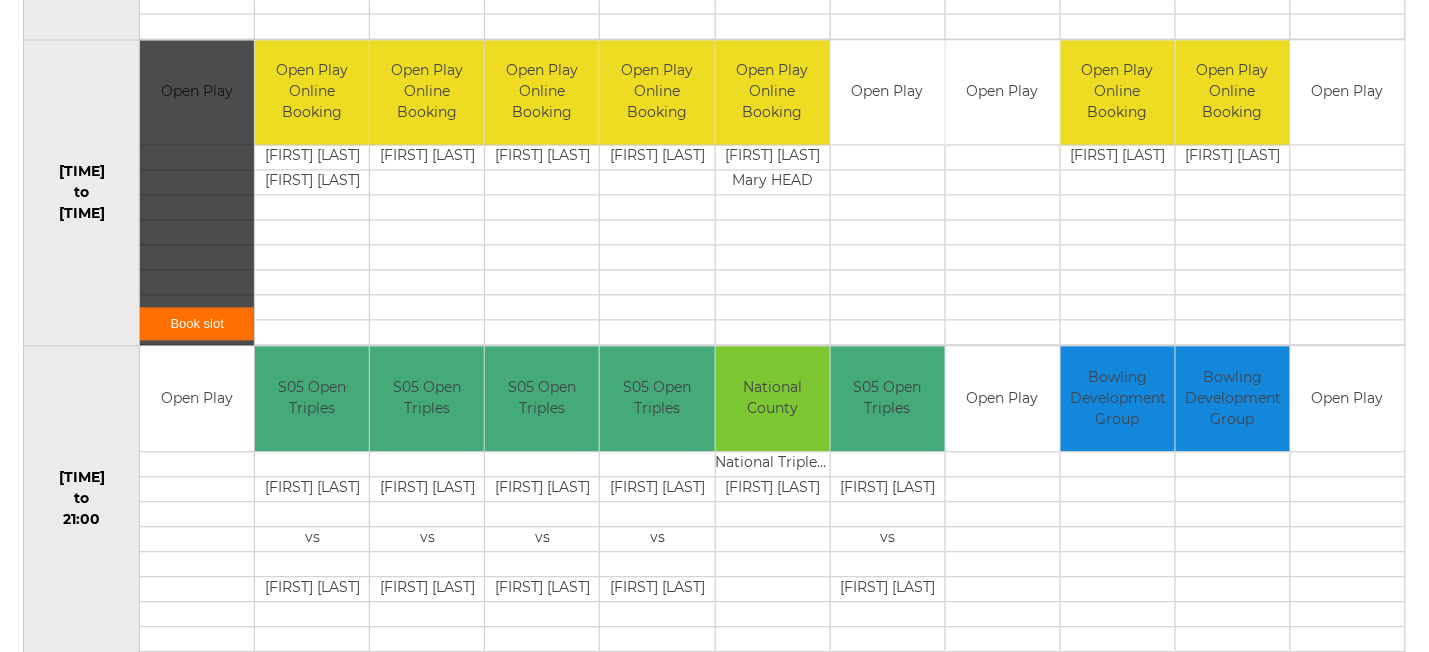 scroll, scrollTop: 1067, scrollLeft: 0, axis: vertical 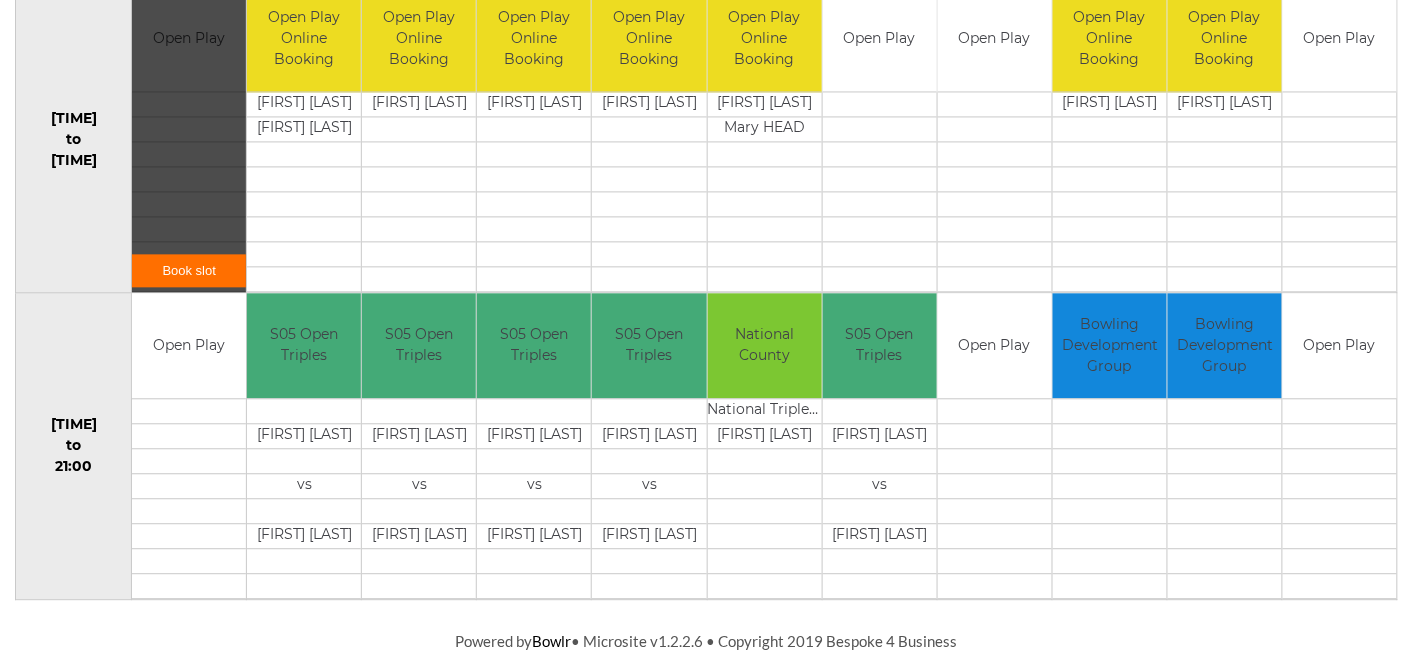 click on "Book slot" at bounding box center (189, 270) 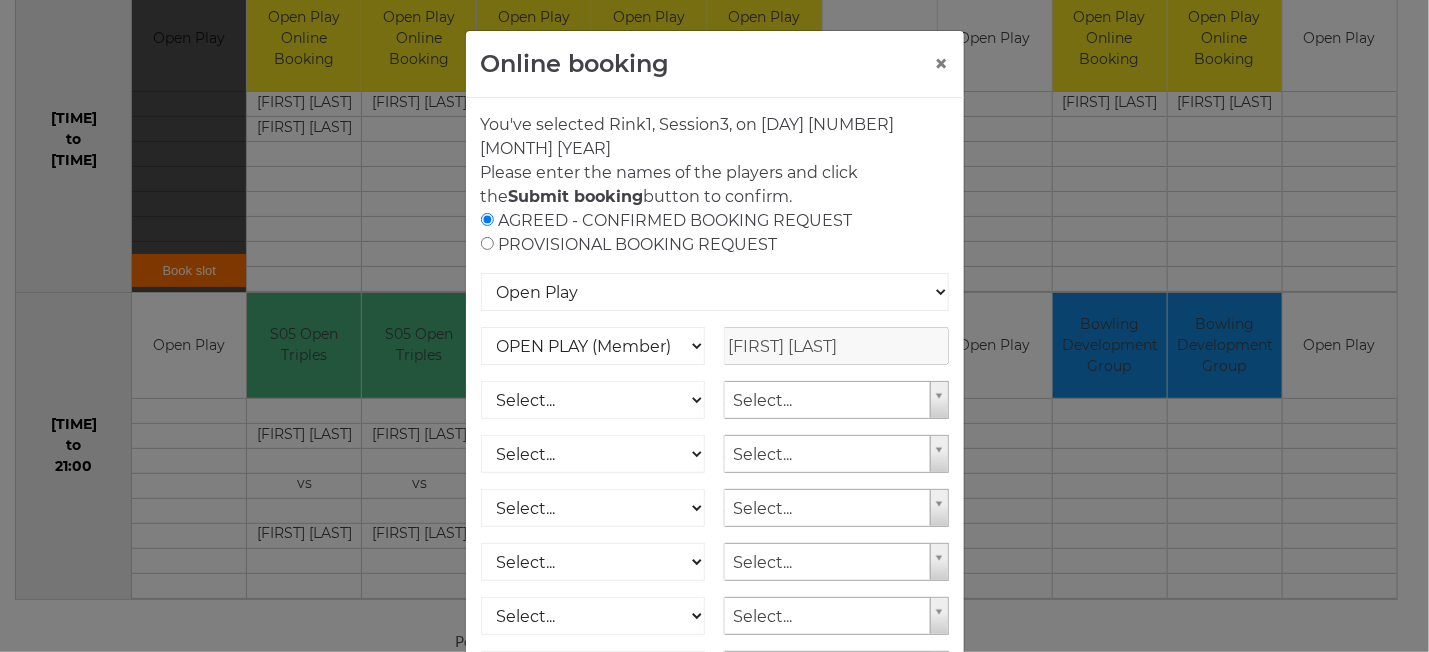 click on "Online booking
×
You've selected Rink  1 , Session  3 , on Wednesday 9th of July 2025
Please enter the names of the players and click the  Submit booking  button to confirm.
AGREED - CONFIRMED BOOKING REQUEST
PROVISIONAL BOOKING REQUEST
Open Play National Competition - Singles National Competition - Pairs National Competition - Triples Peter GEE" at bounding box center [714, 326] 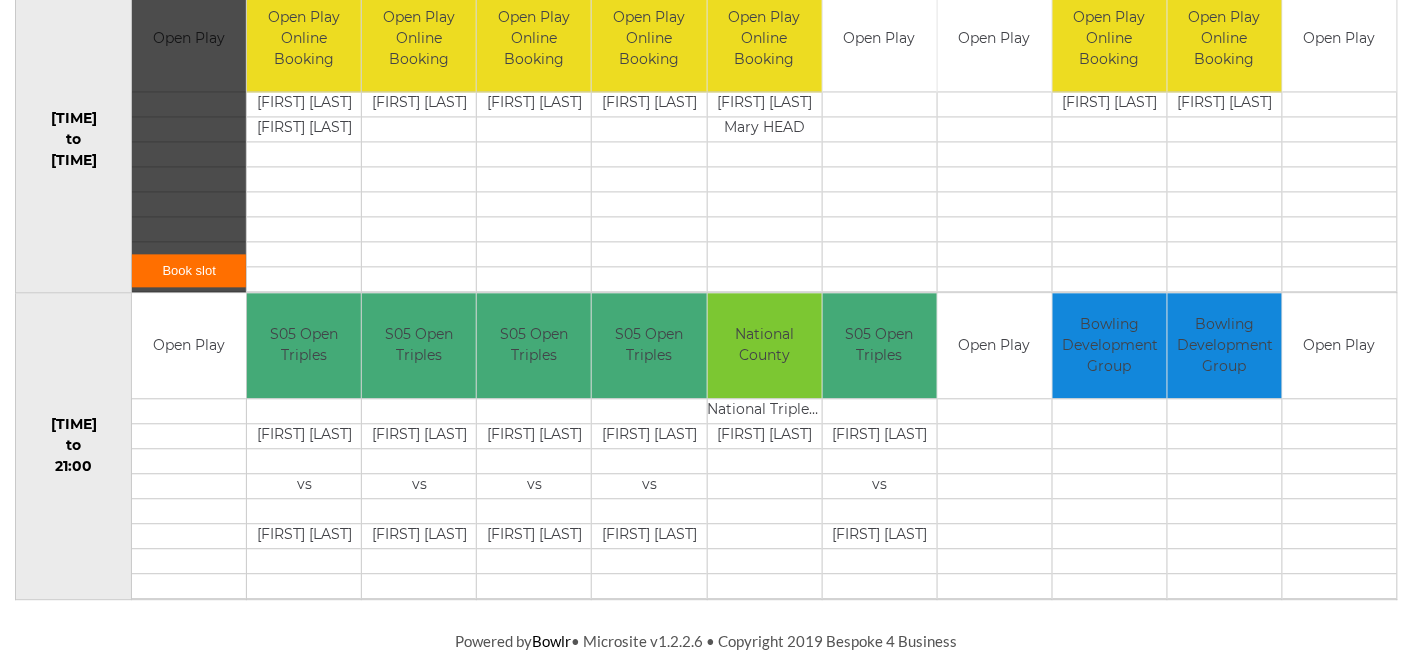 click on "Book slot" at bounding box center (189, 270) 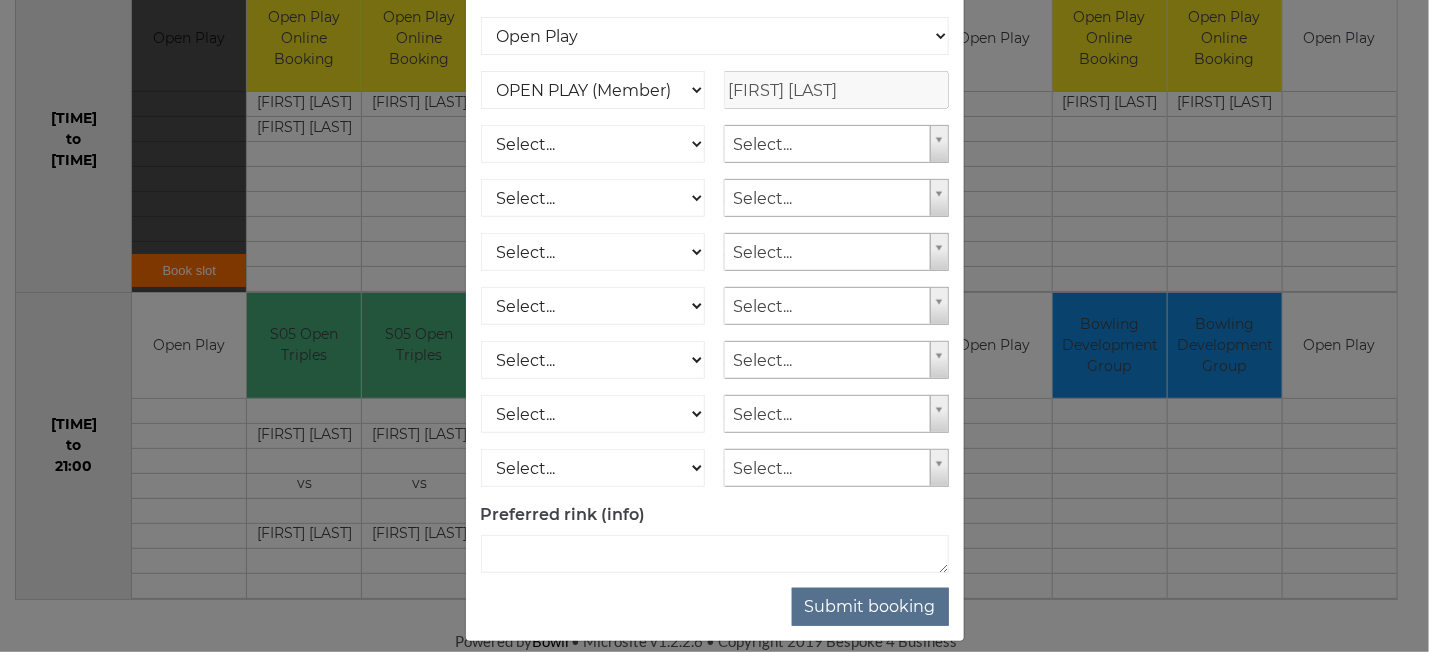 scroll, scrollTop: 275, scrollLeft: 0, axis: vertical 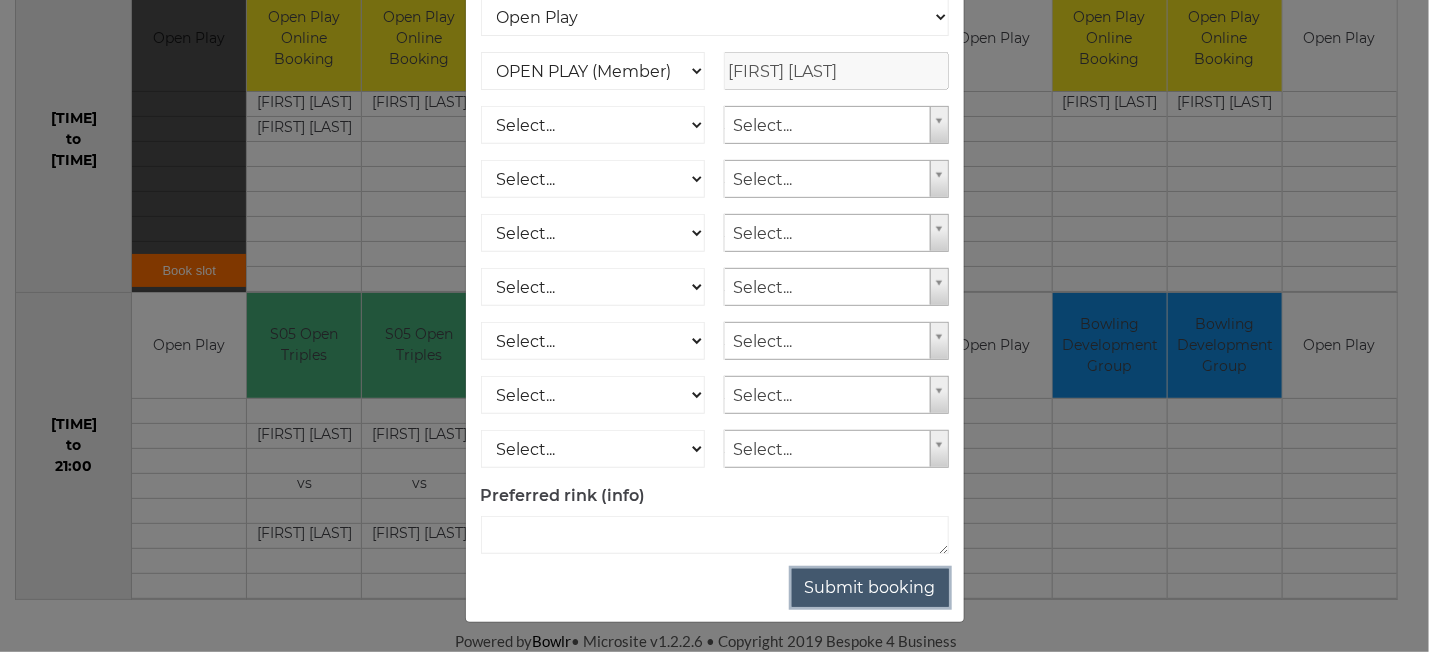click on "Submit booking" at bounding box center (870, 588) 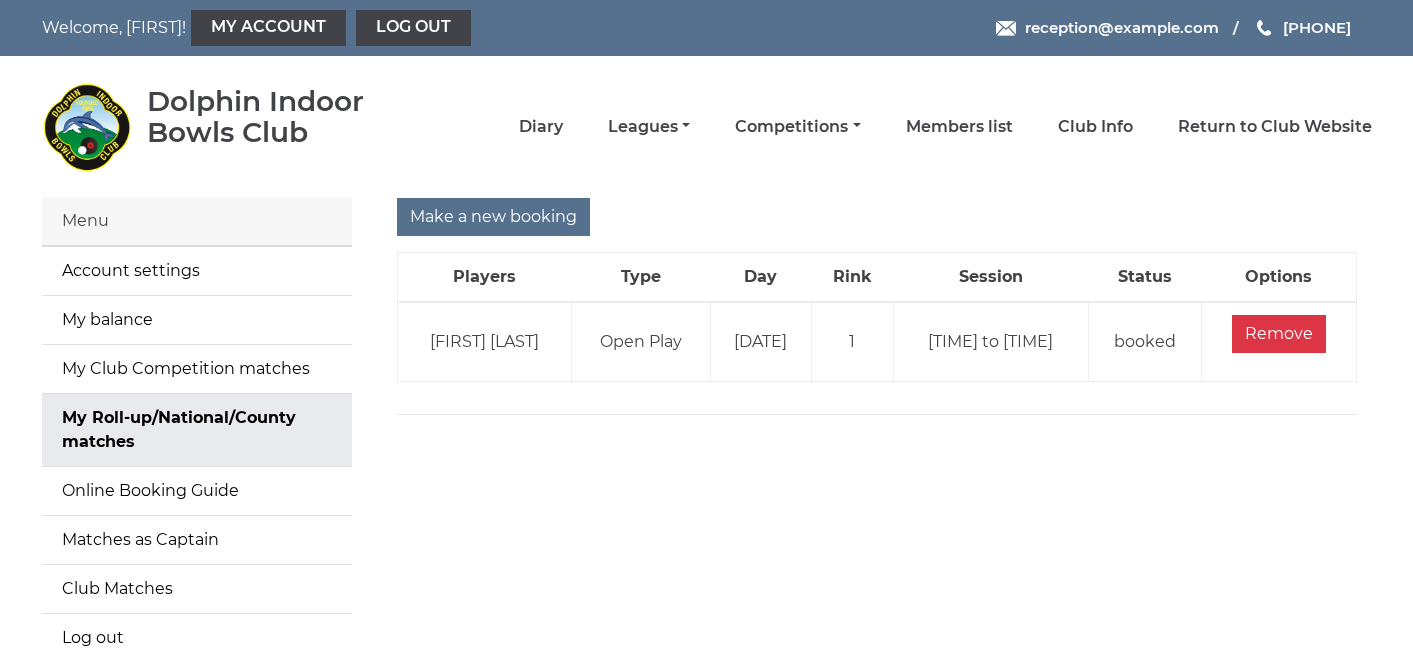 scroll, scrollTop: 0, scrollLeft: 0, axis: both 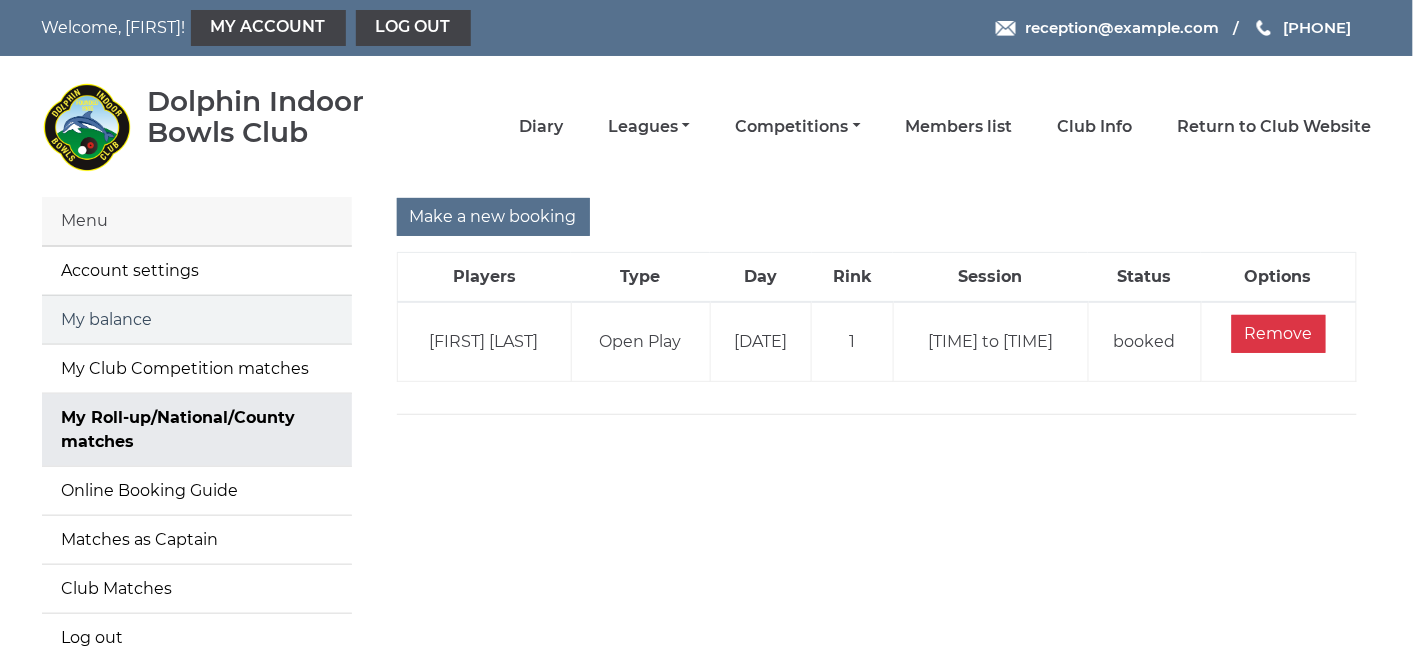 click on "My balance" at bounding box center [197, 320] 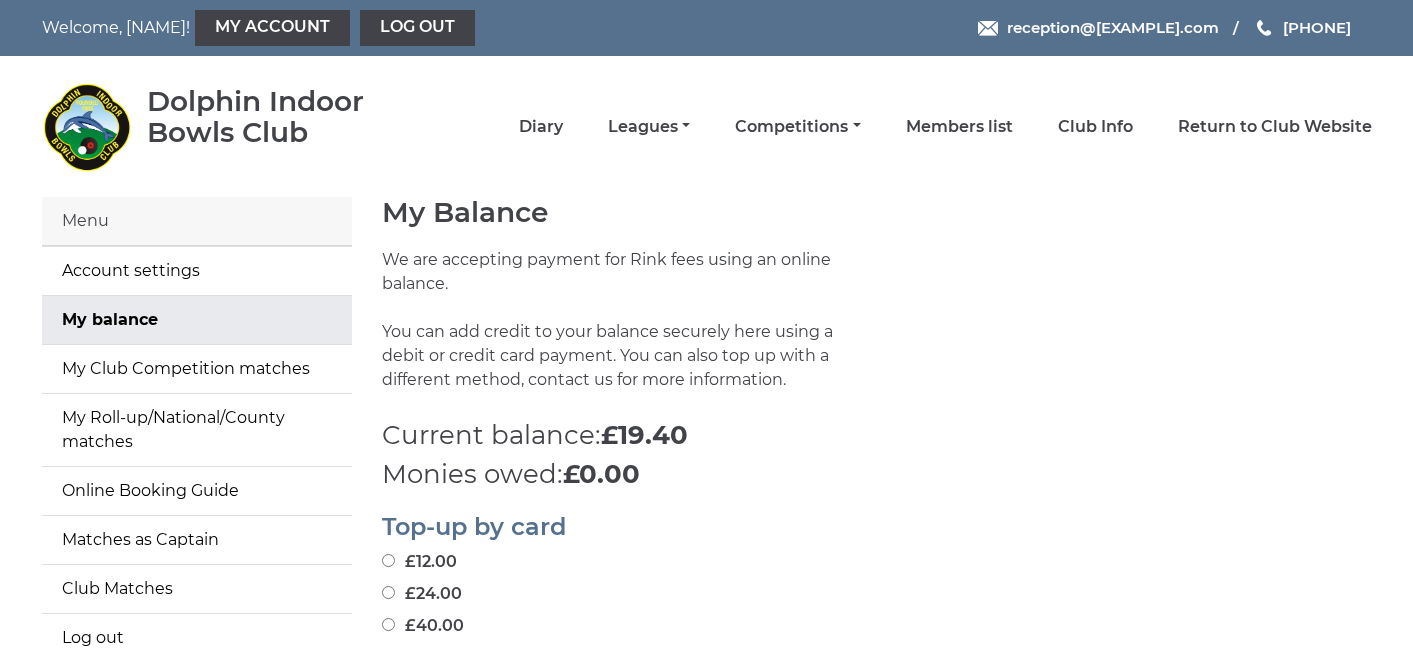 scroll, scrollTop: 0, scrollLeft: 0, axis: both 